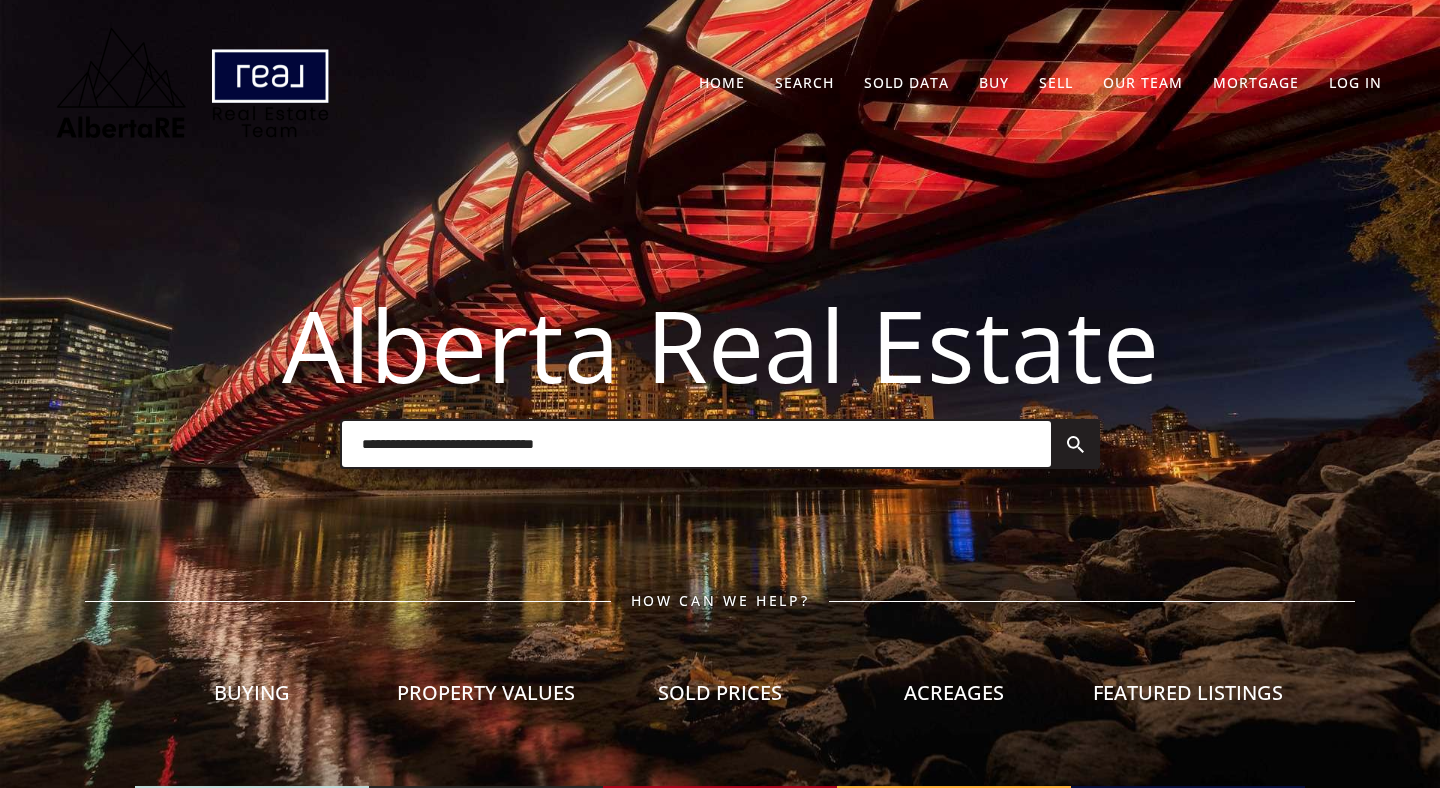 scroll, scrollTop: 0, scrollLeft: 0, axis: both 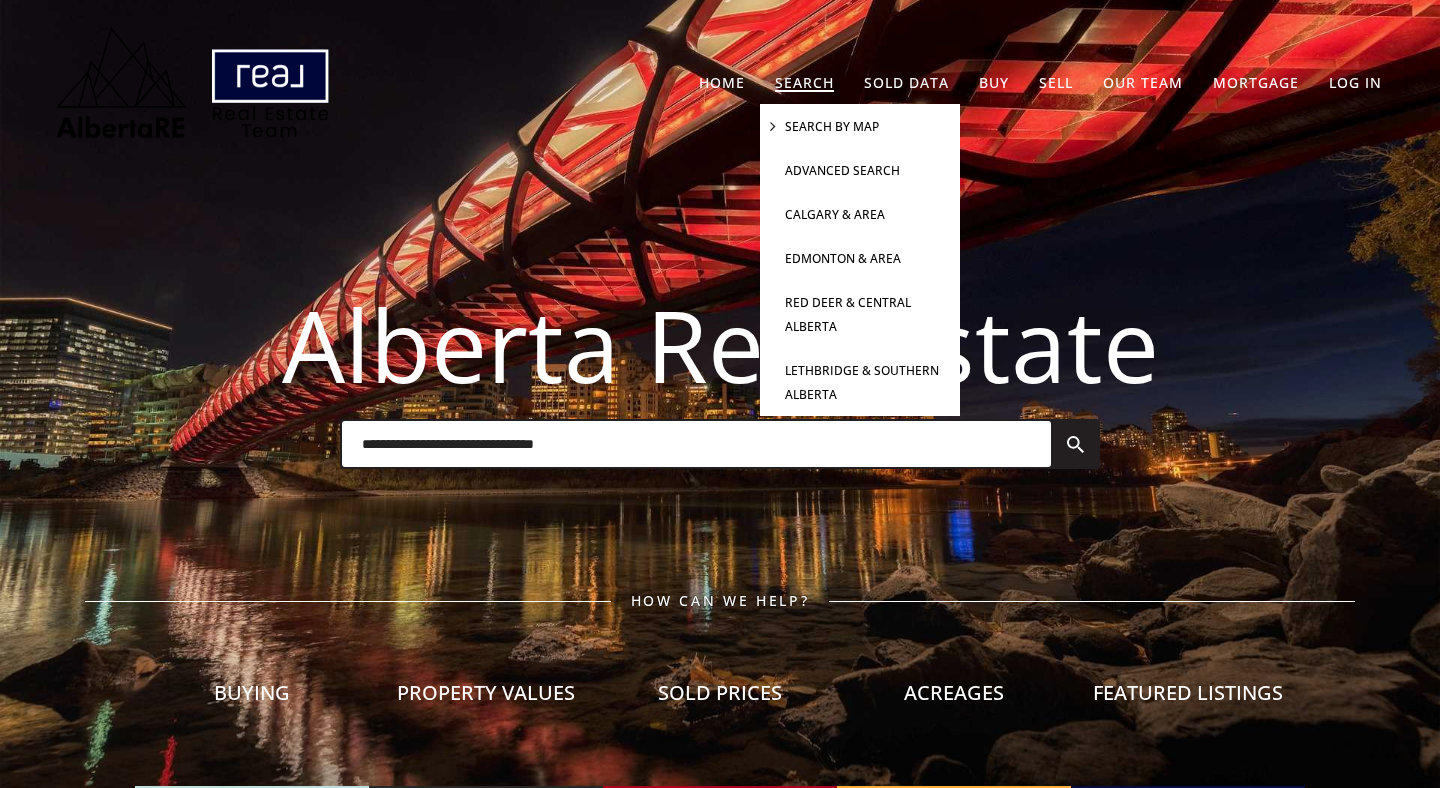 click on "Search By Map" at bounding box center (860, 126) 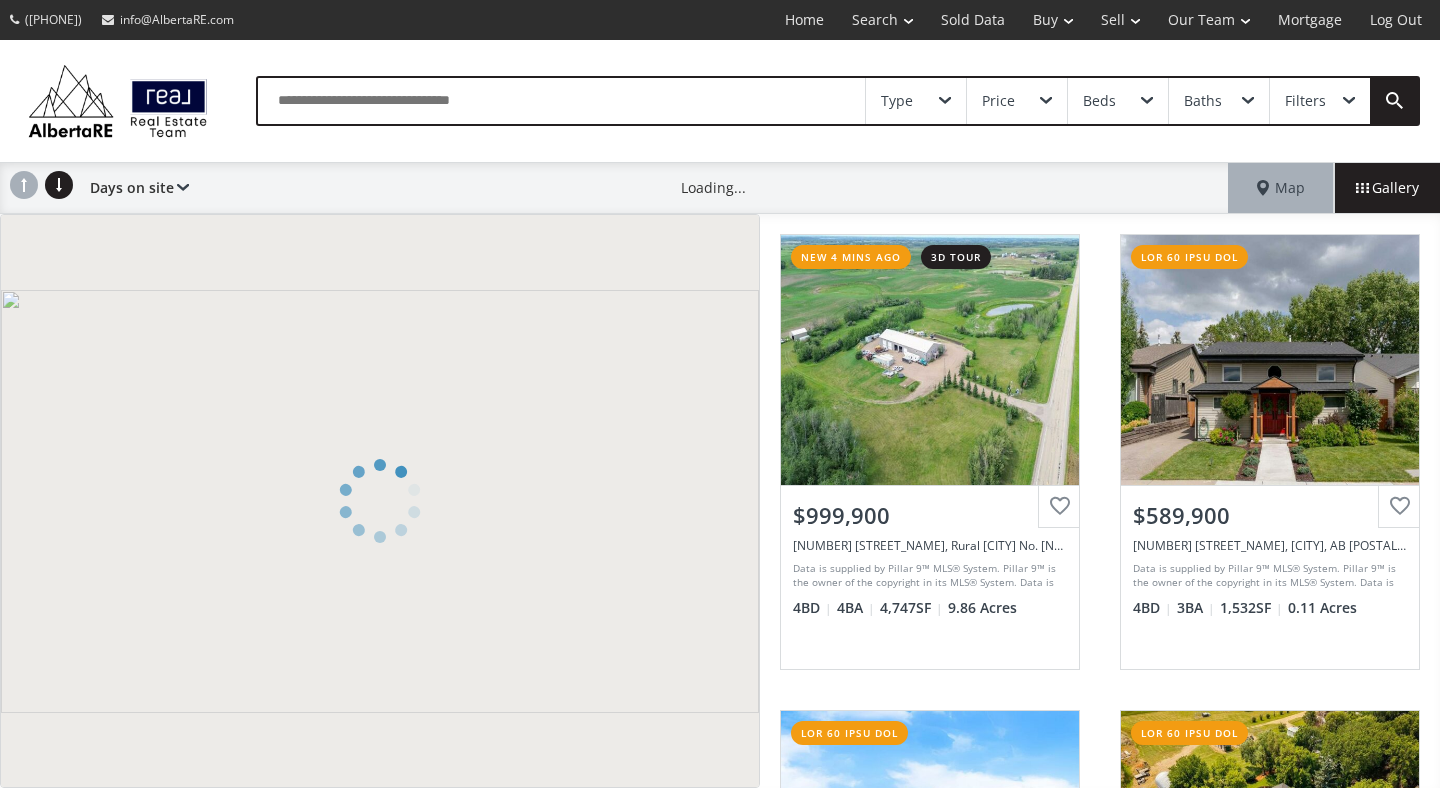 scroll, scrollTop: 0, scrollLeft: 0, axis: both 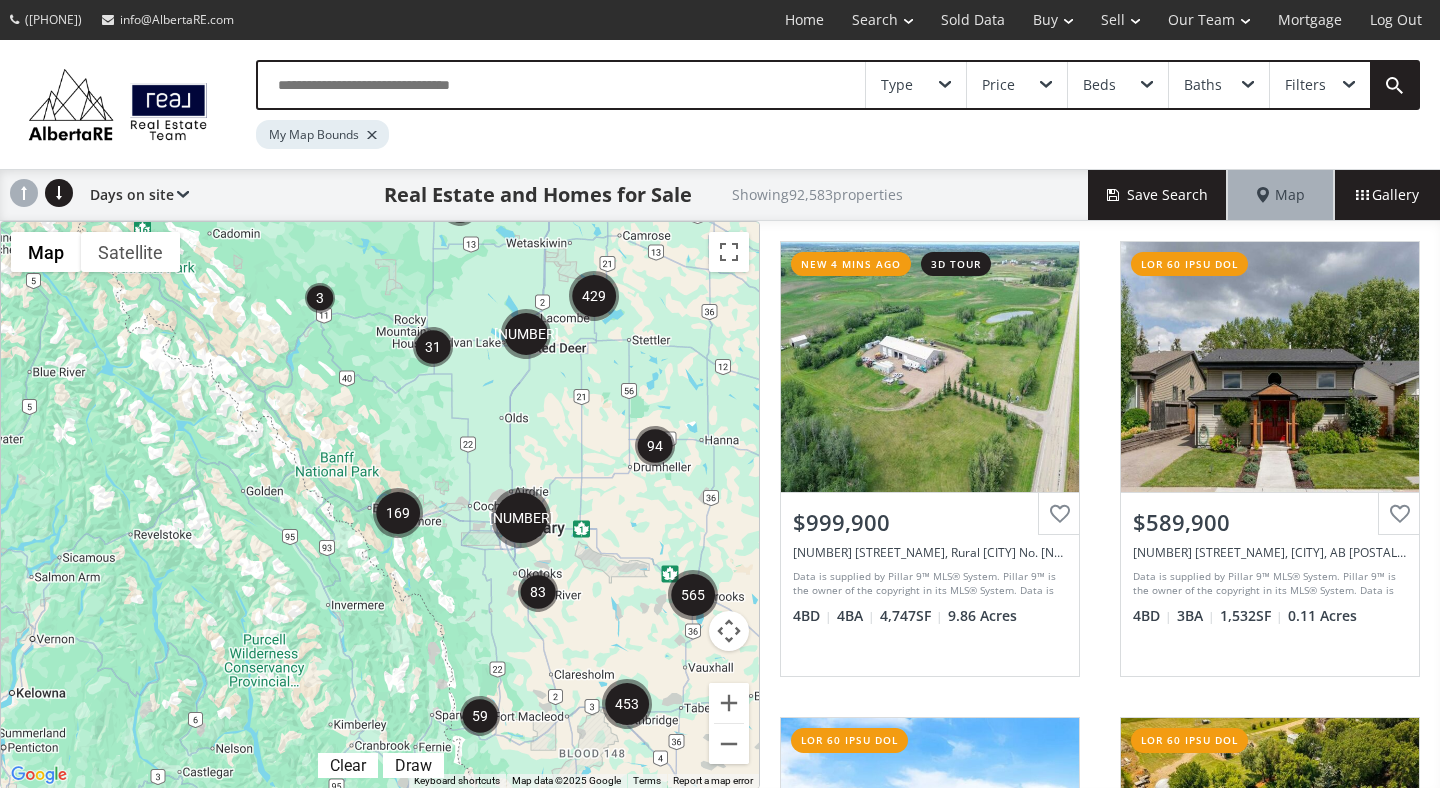 drag, startPoint x: 384, startPoint y: 599, endPoint x: 594, endPoint y: 547, distance: 216.34232 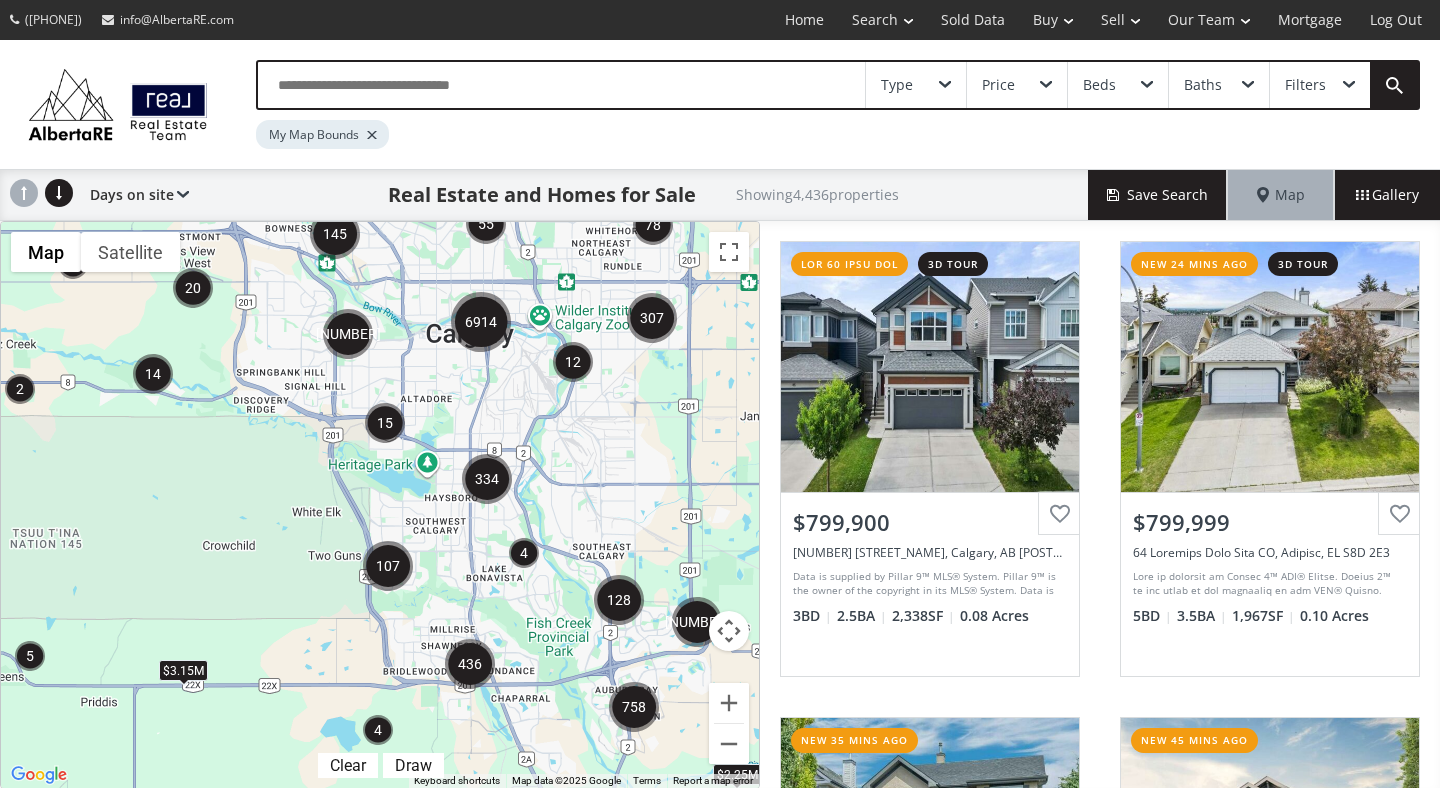 drag, startPoint x: 553, startPoint y: 607, endPoint x: 499, endPoint y: 498, distance: 121.64292 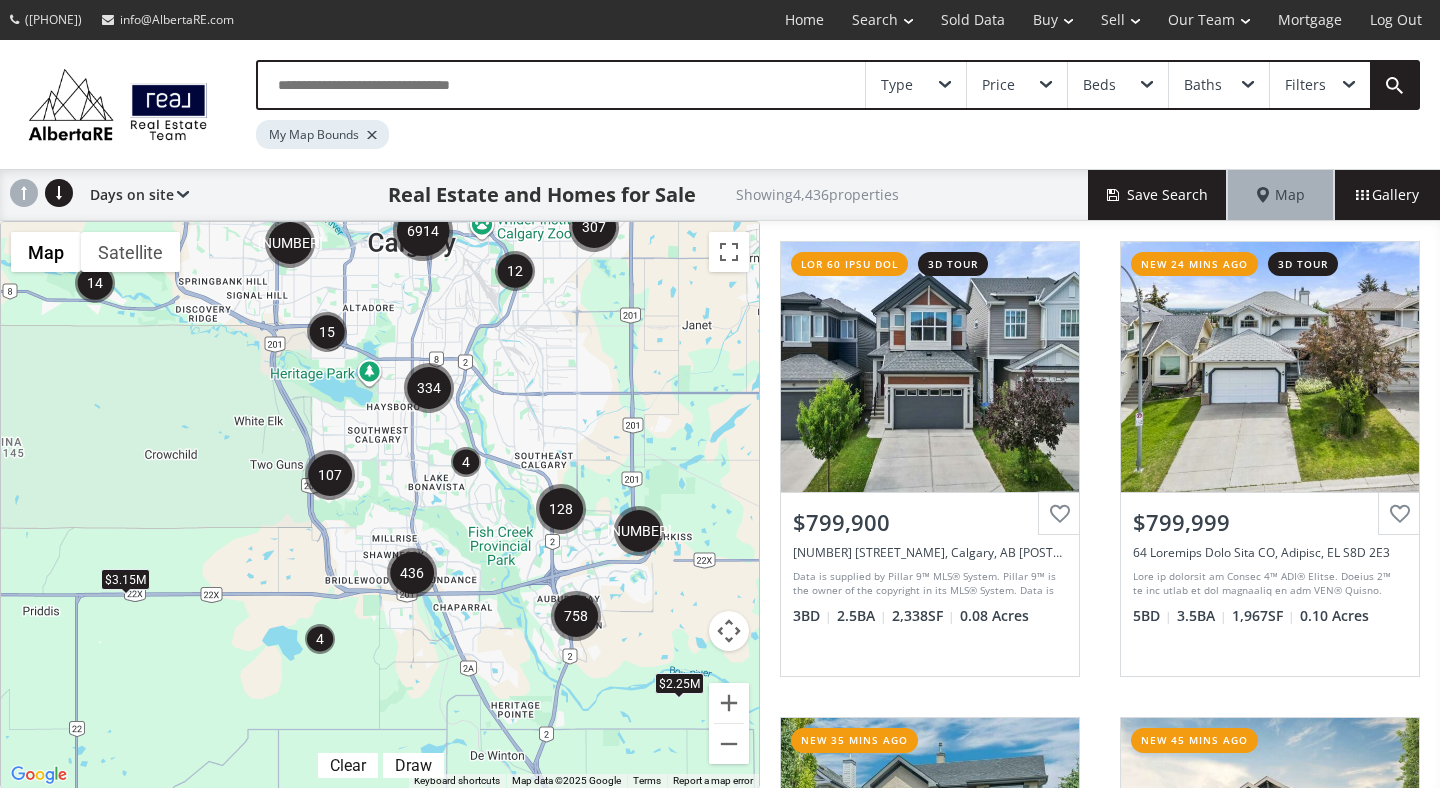 drag, startPoint x: 499, startPoint y: 498, endPoint x: 436, endPoint y: 405, distance: 112.32987 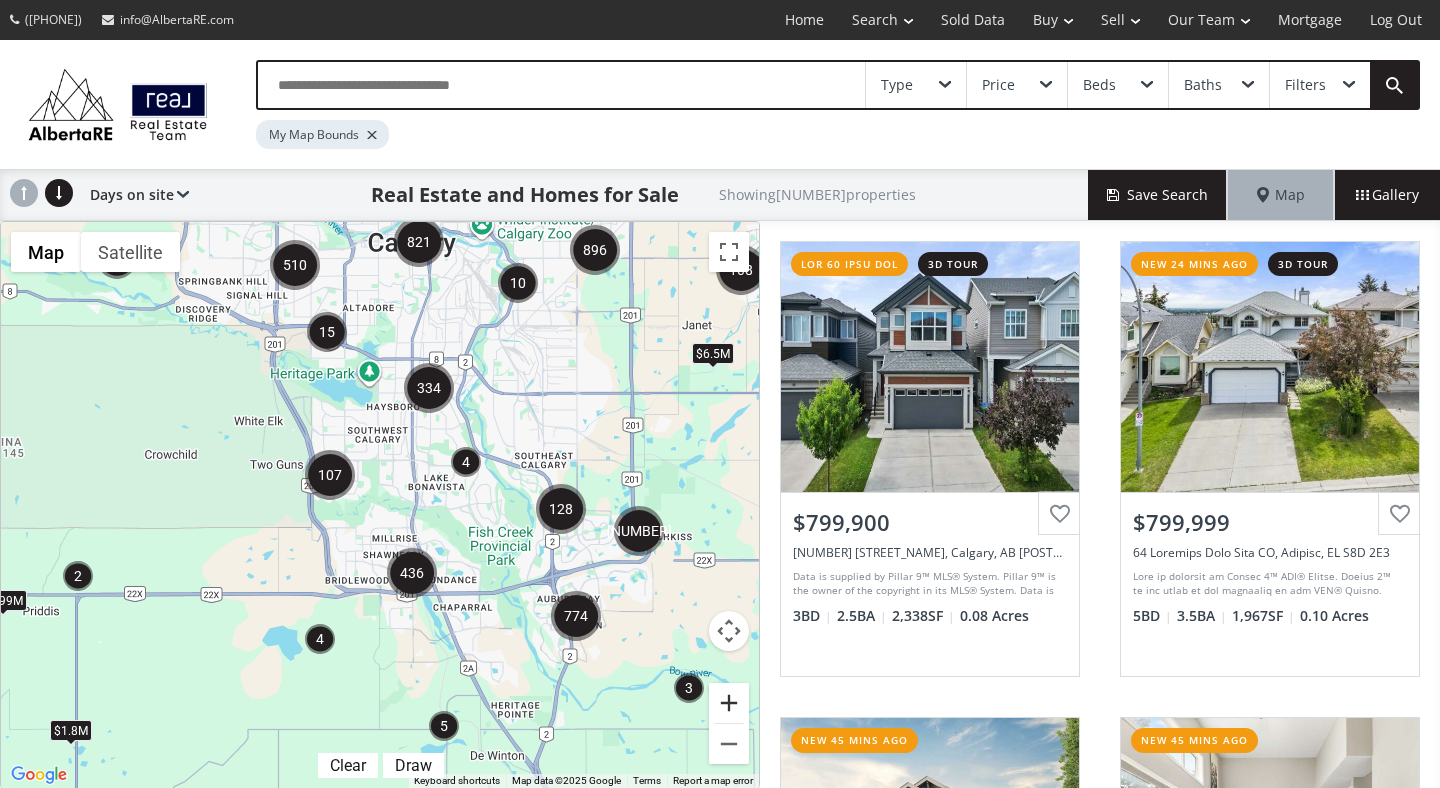 click at bounding box center (729, 703) 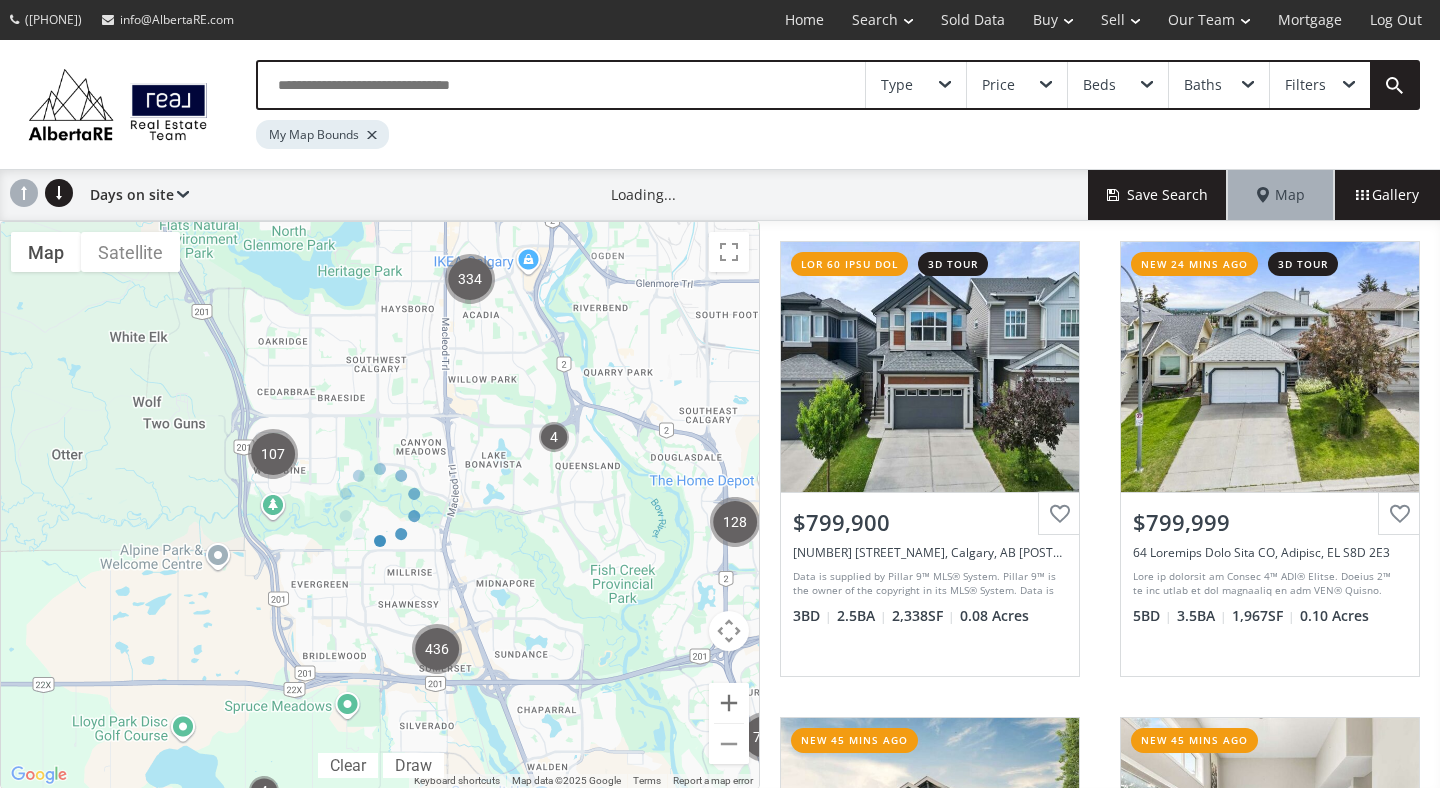 click at bounding box center [380, 505] 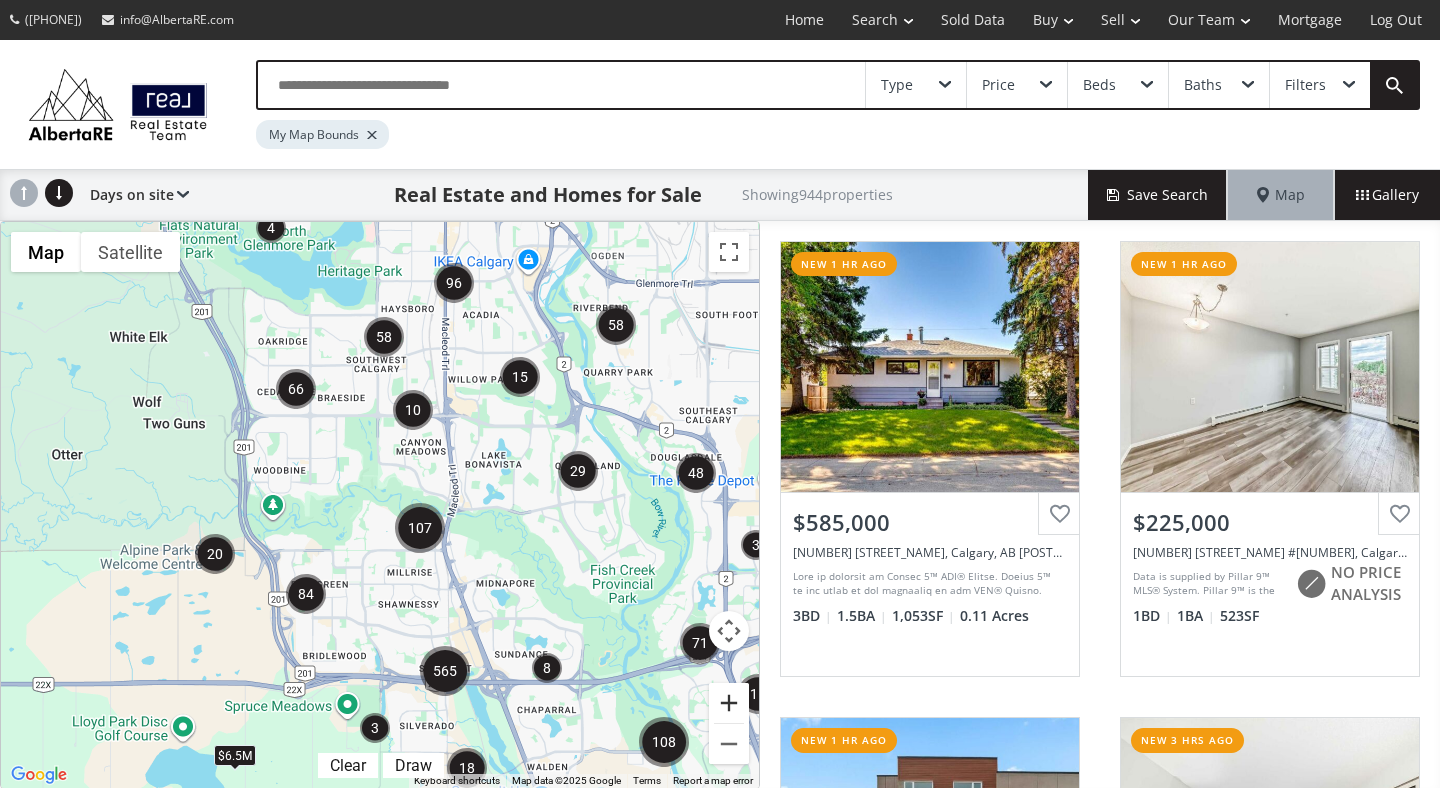 click at bounding box center (729, 703) 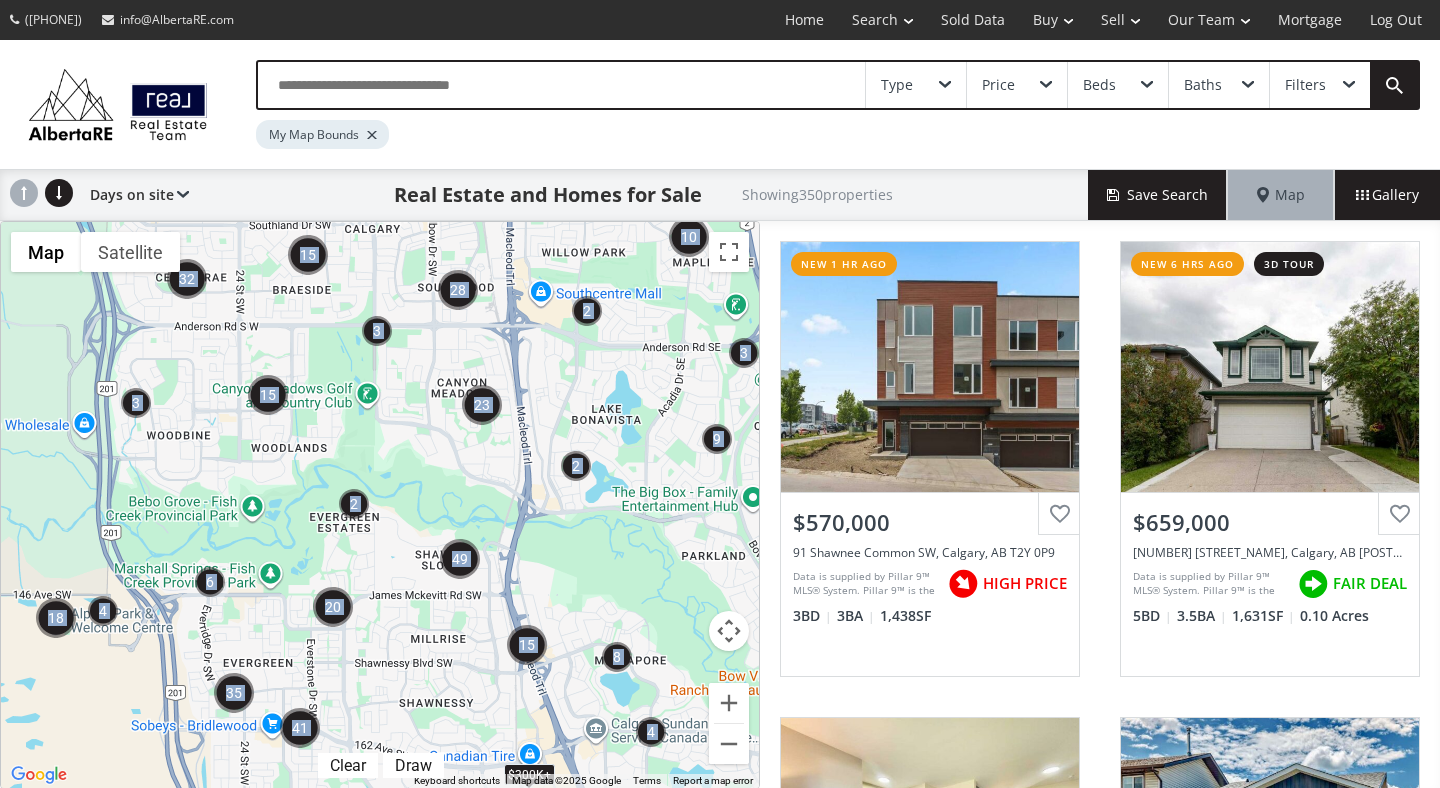 drag, startPoint x: 604, startPoint y: 499, endPoint x: 332, endPoint y: 488, distance: 272.22232 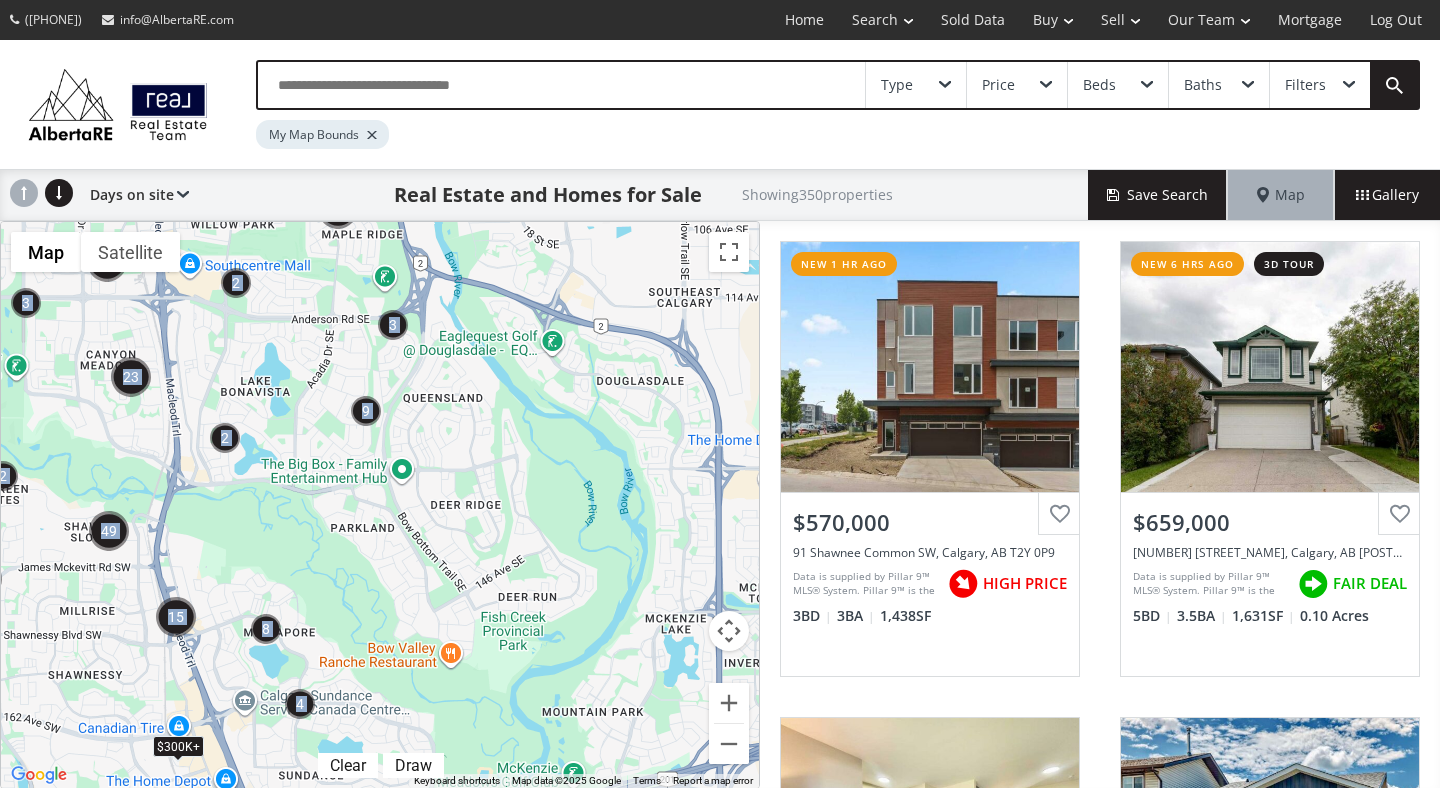 drag, startPoint x: 590, startPoint y: 583, endPoint x: 233, endPoint y: 553, distance: 358.2583 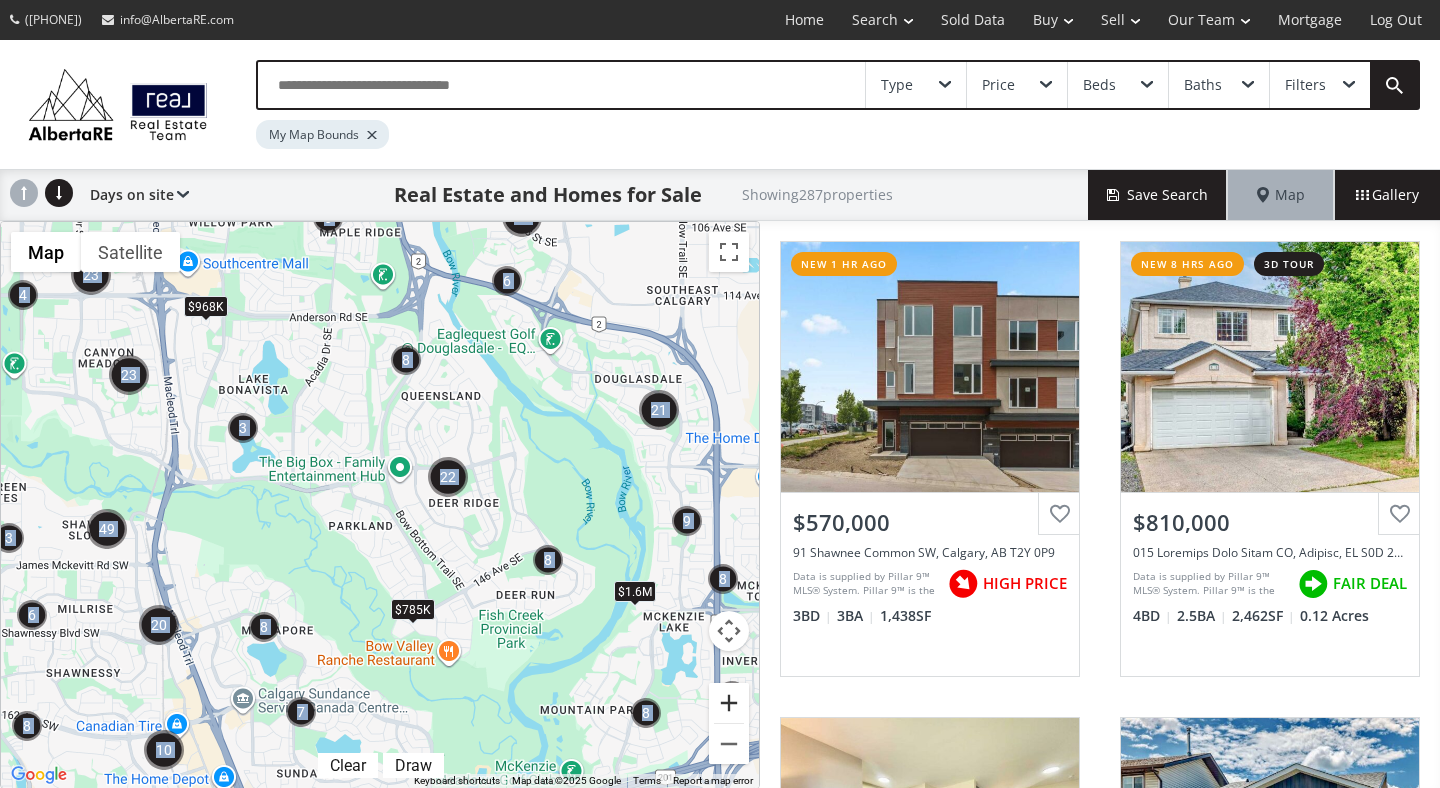 click at bounding box center (729, 703) 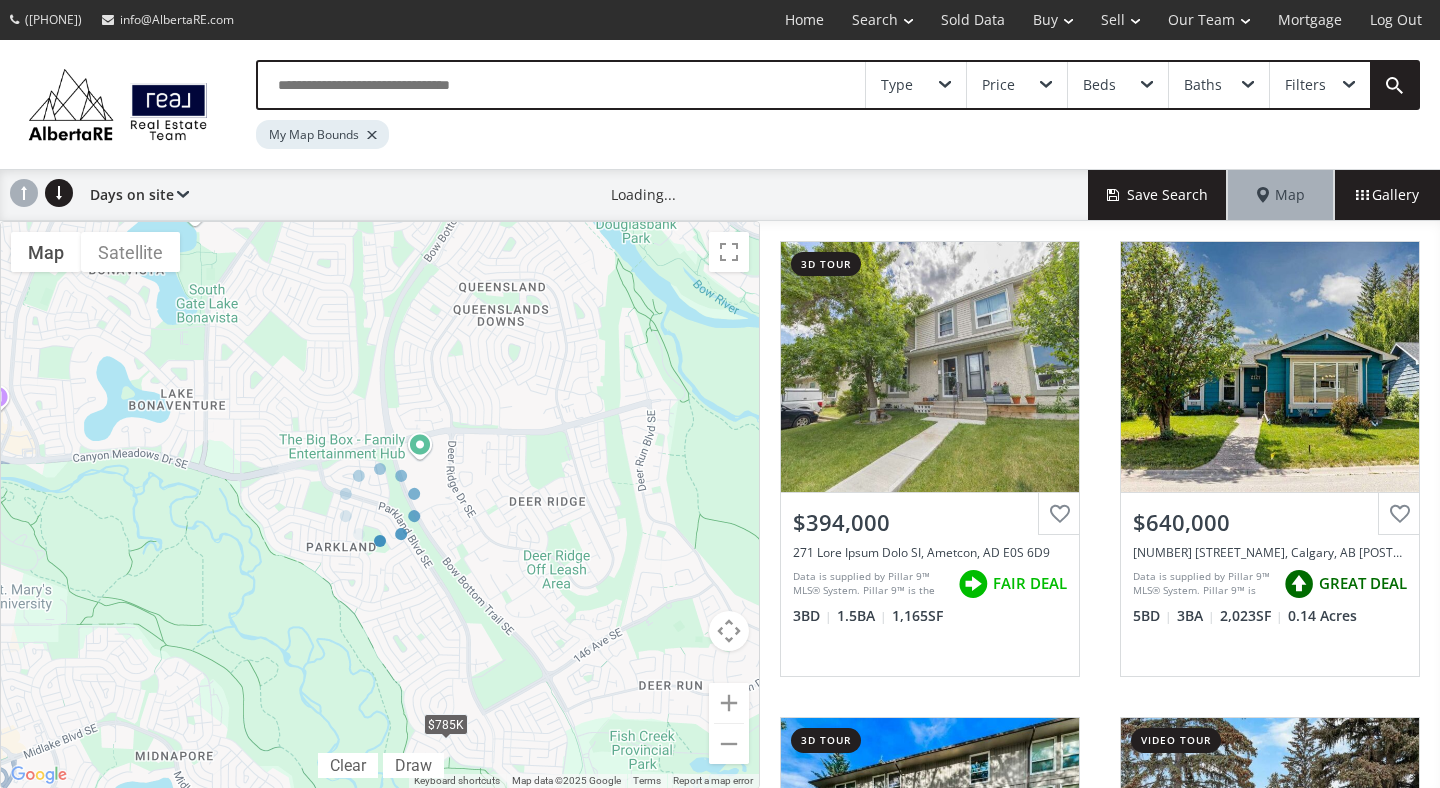 drag, startPoint x: 560, startPoint y: 599, endPoint x: 374, endPoint y: 481, distance: 220.27255 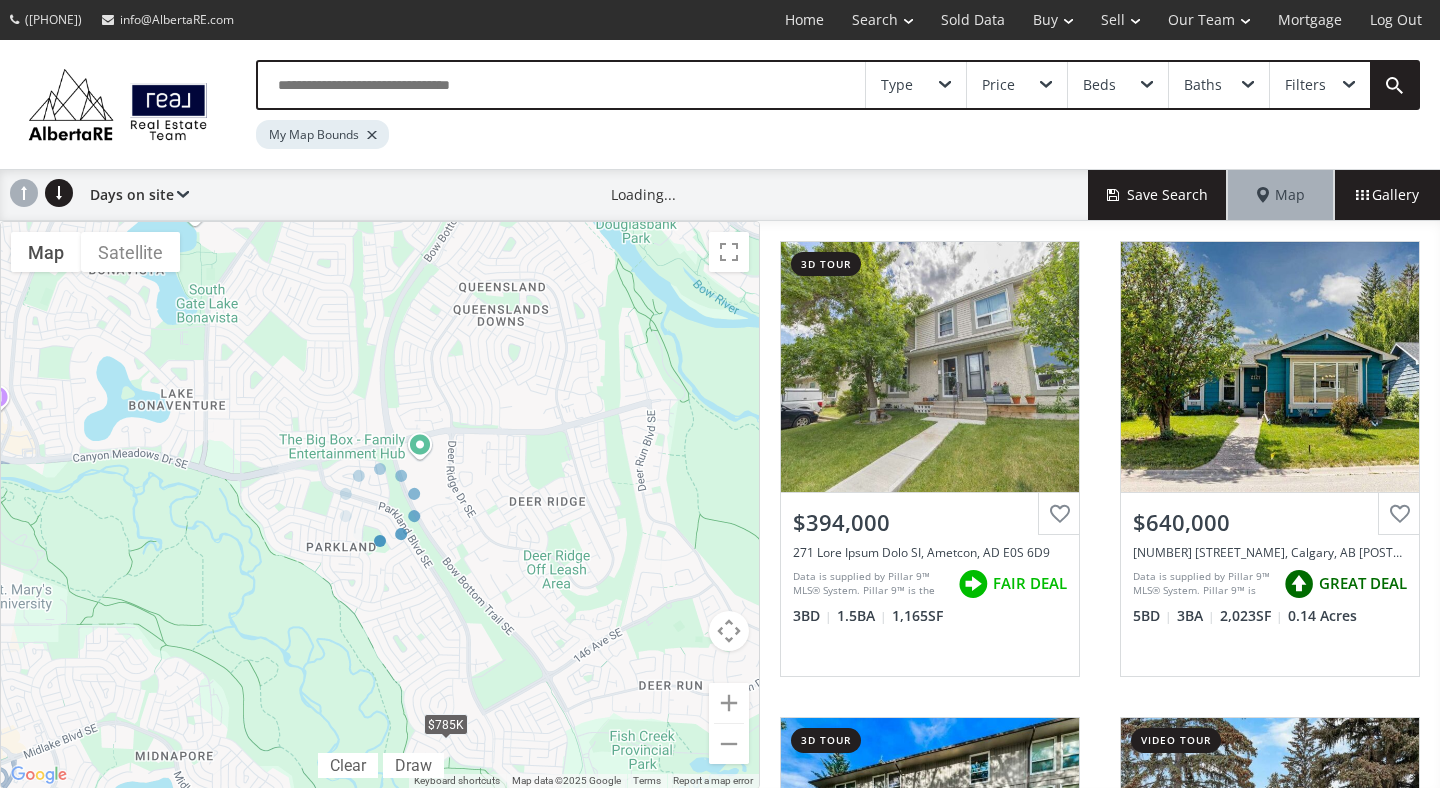 click at bounding box center [380, 505] 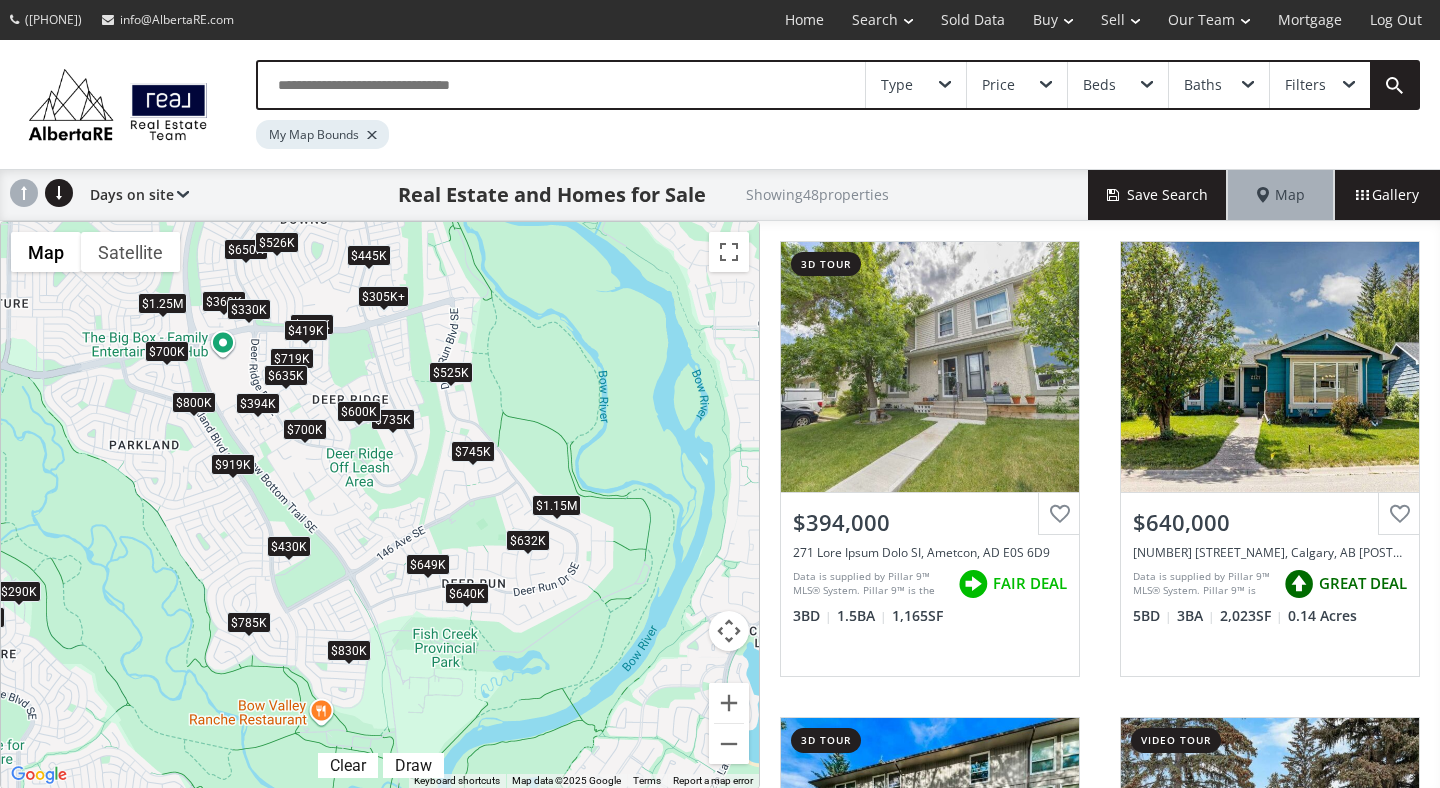drag, startPoint x: 608, startPoint y: 597, endPoint x: 391, endPoint y: 477, distance: 247.96976 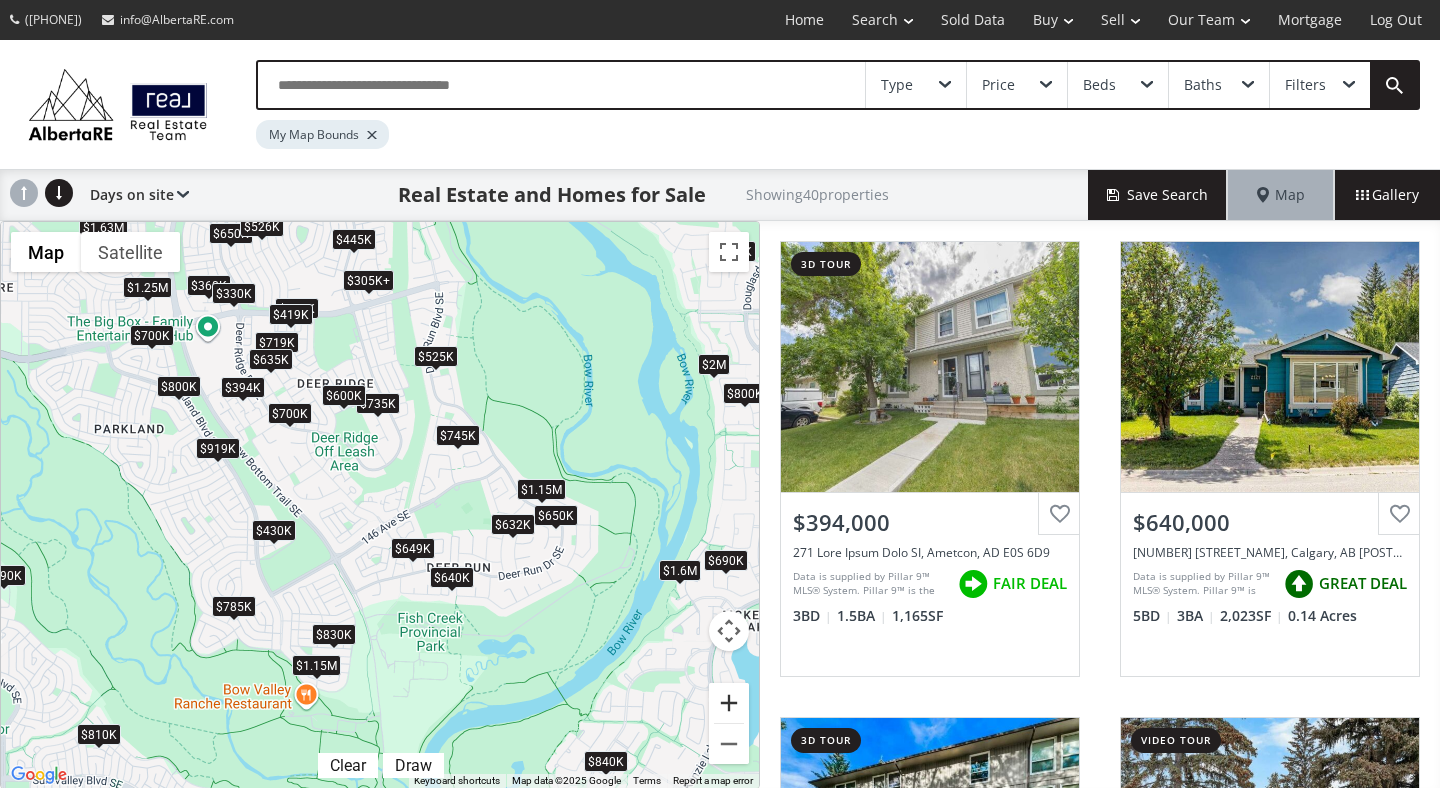 click at bounding box center (729, 703) 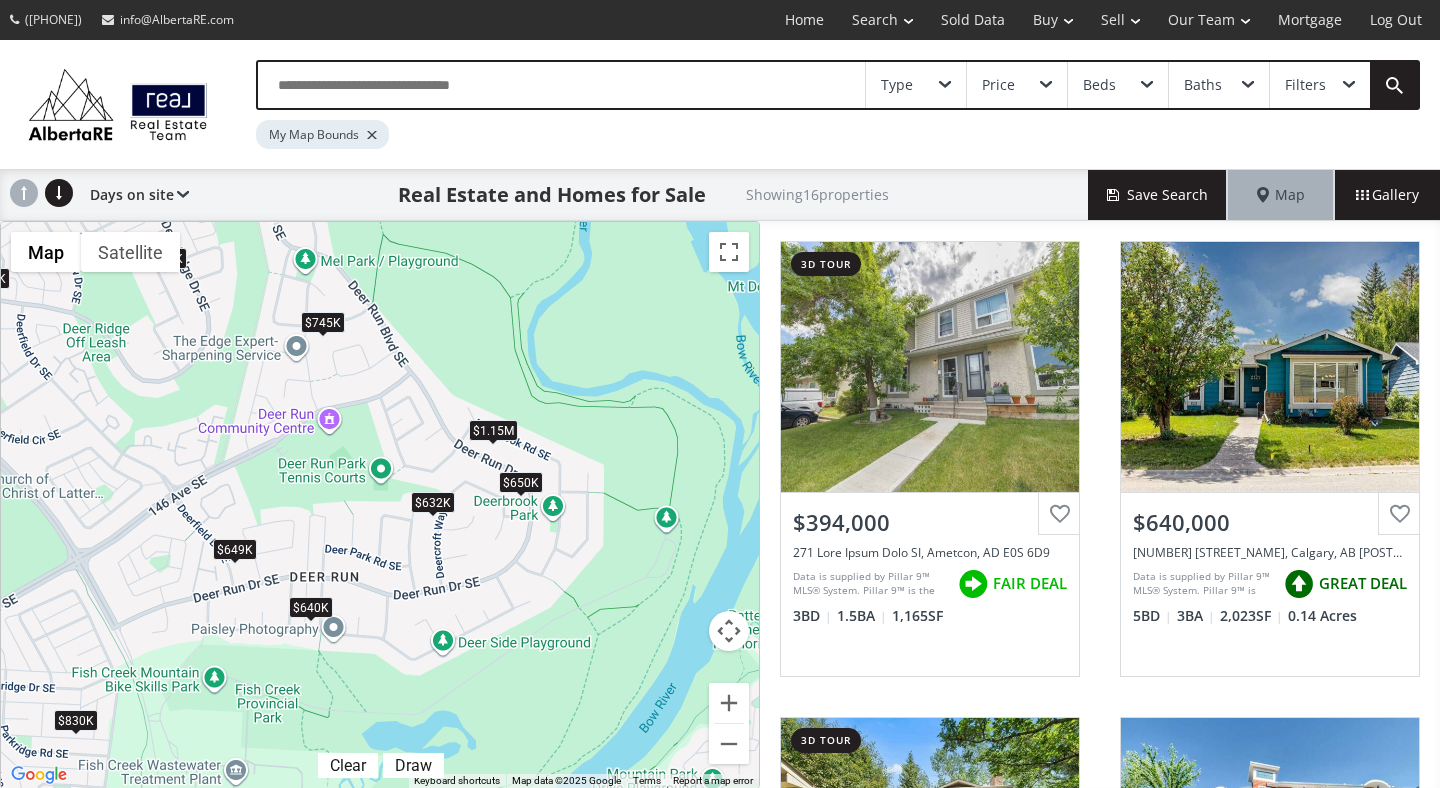 drag, startPoint x: 617, startPoint y: 629, endPoint x: 399, endPoint y: 570, distance: 225.84286 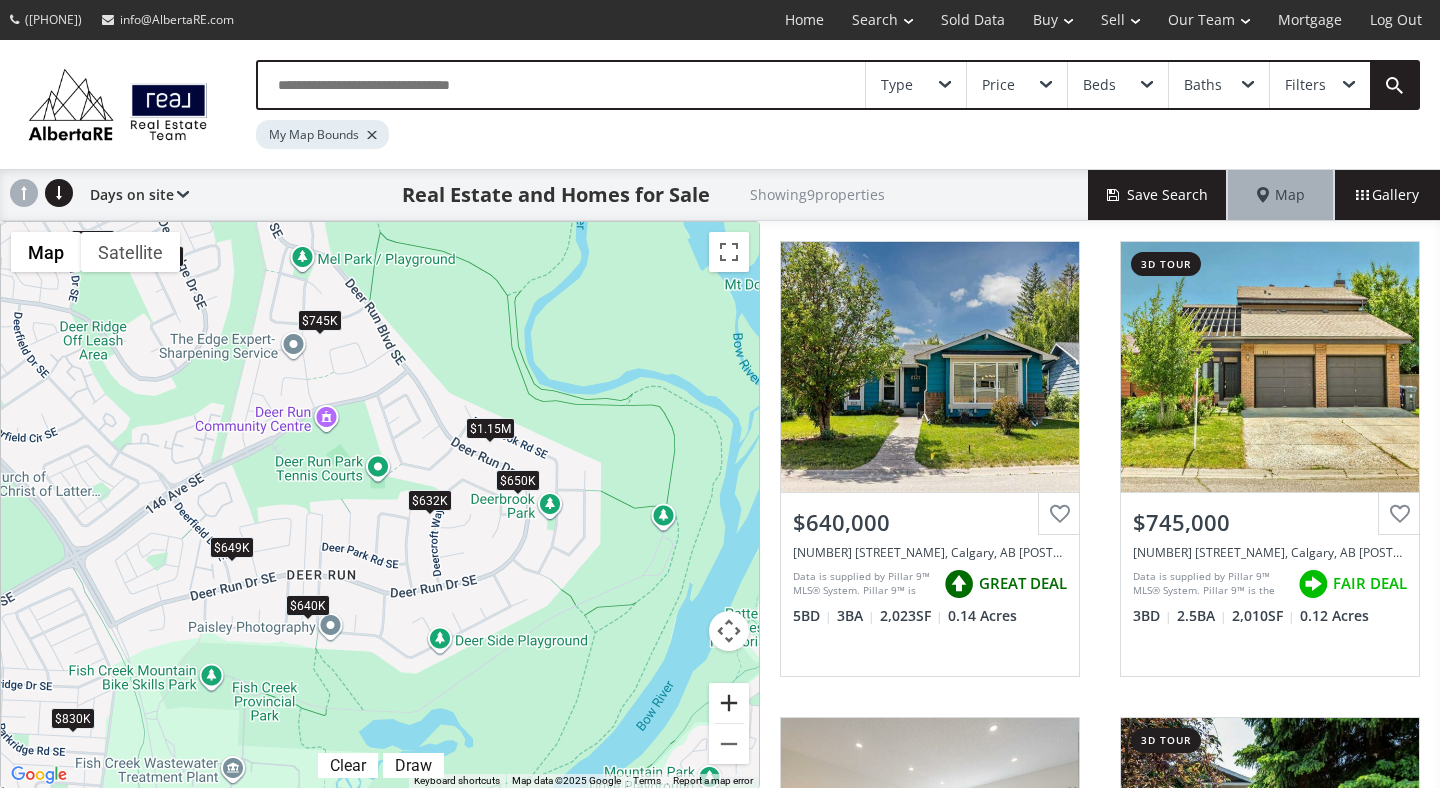 click at bounding box center [729, 703] 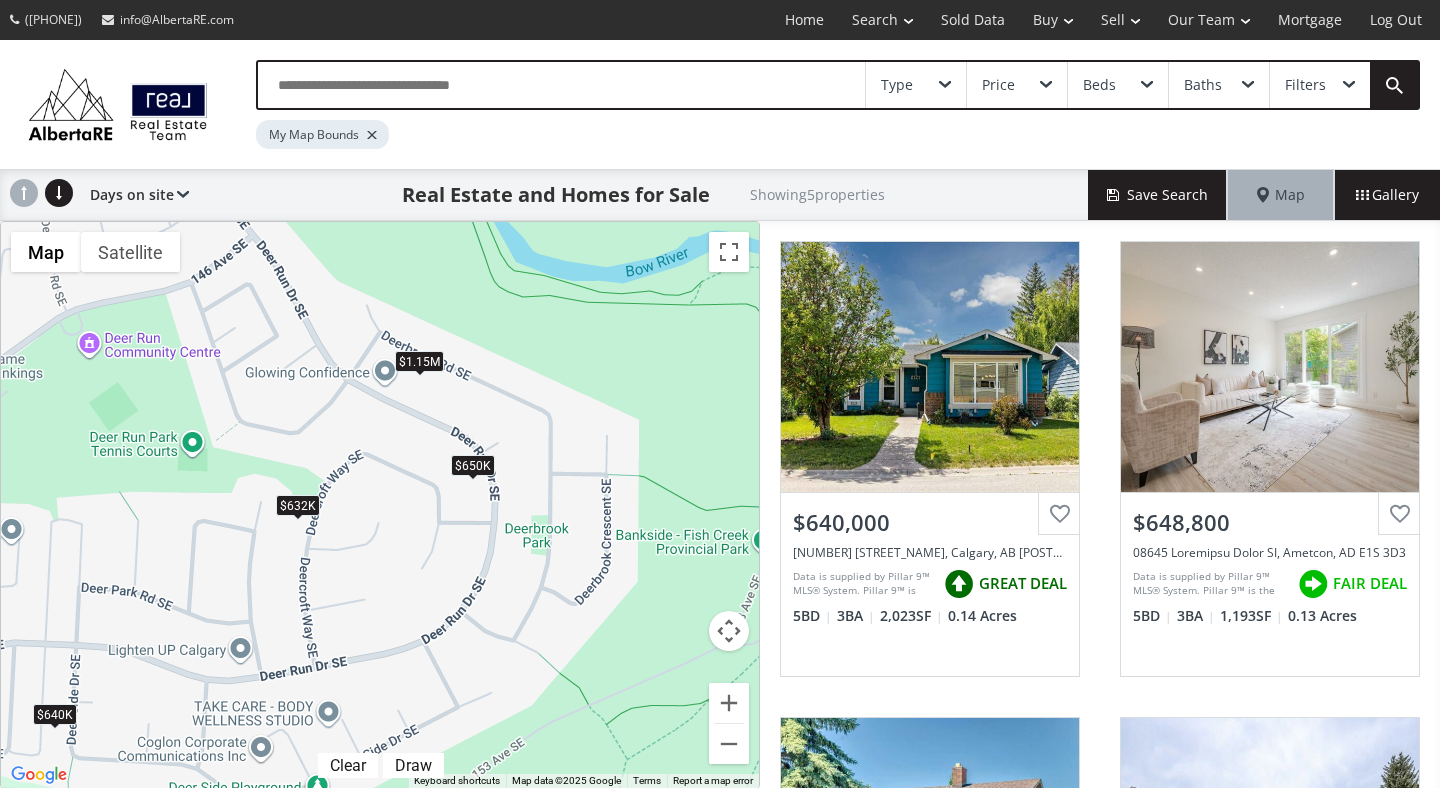 drag, startPoint x: 601, startPoint y: 609, endPoint x: 385, endPoint y: 604, distance: 216.05786 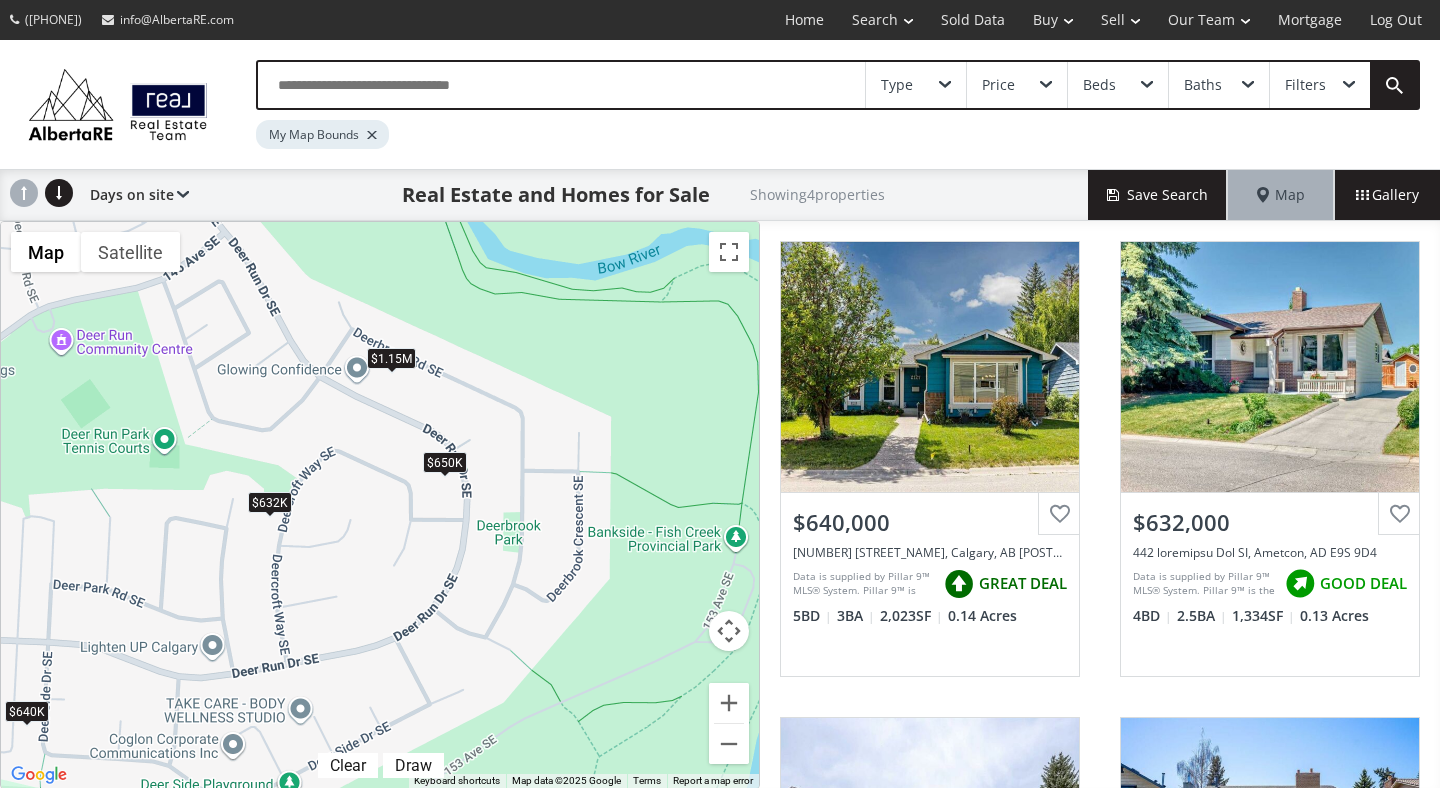 click on "Type" at bounding box center (916, 85) 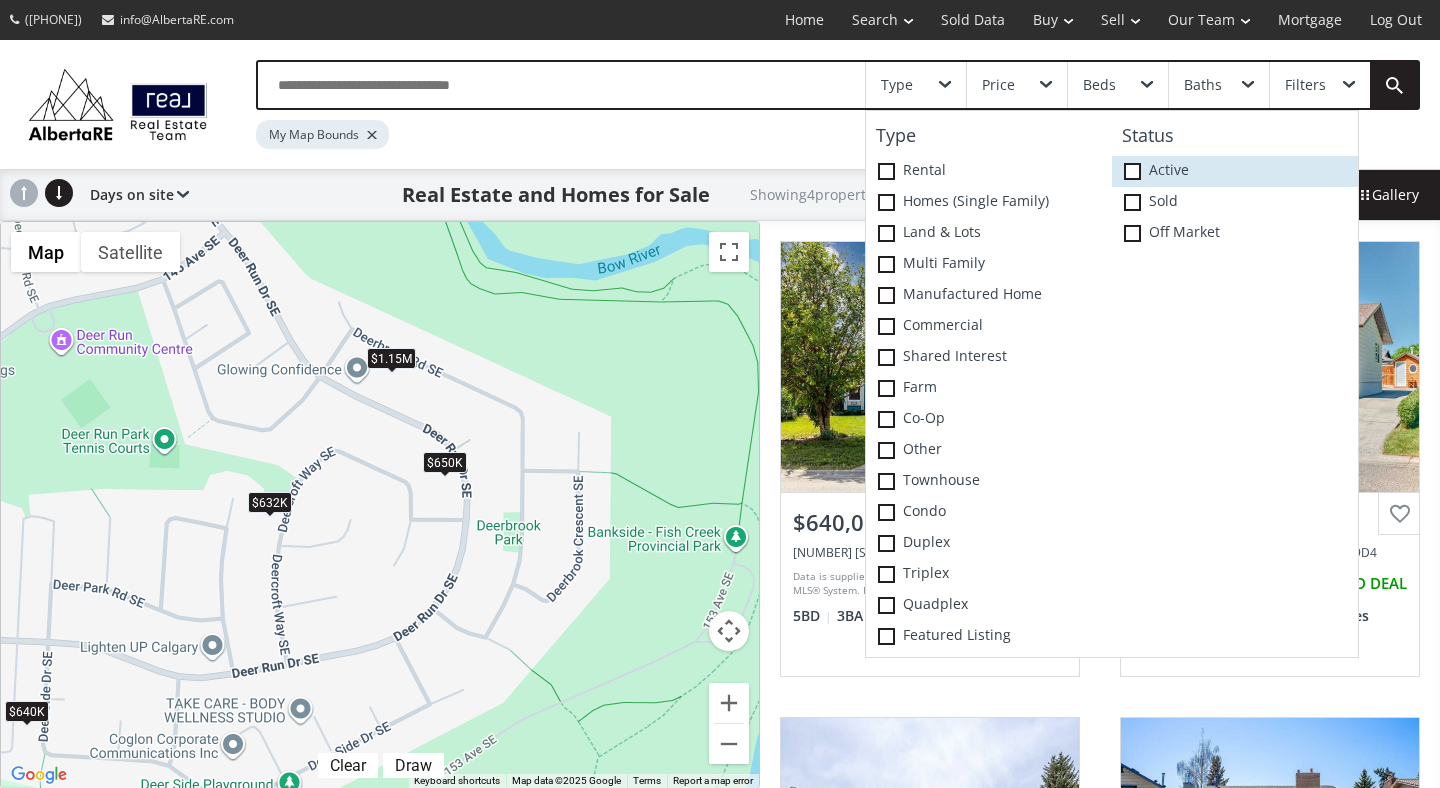 click on "Active" at bounding box center [989, 171] 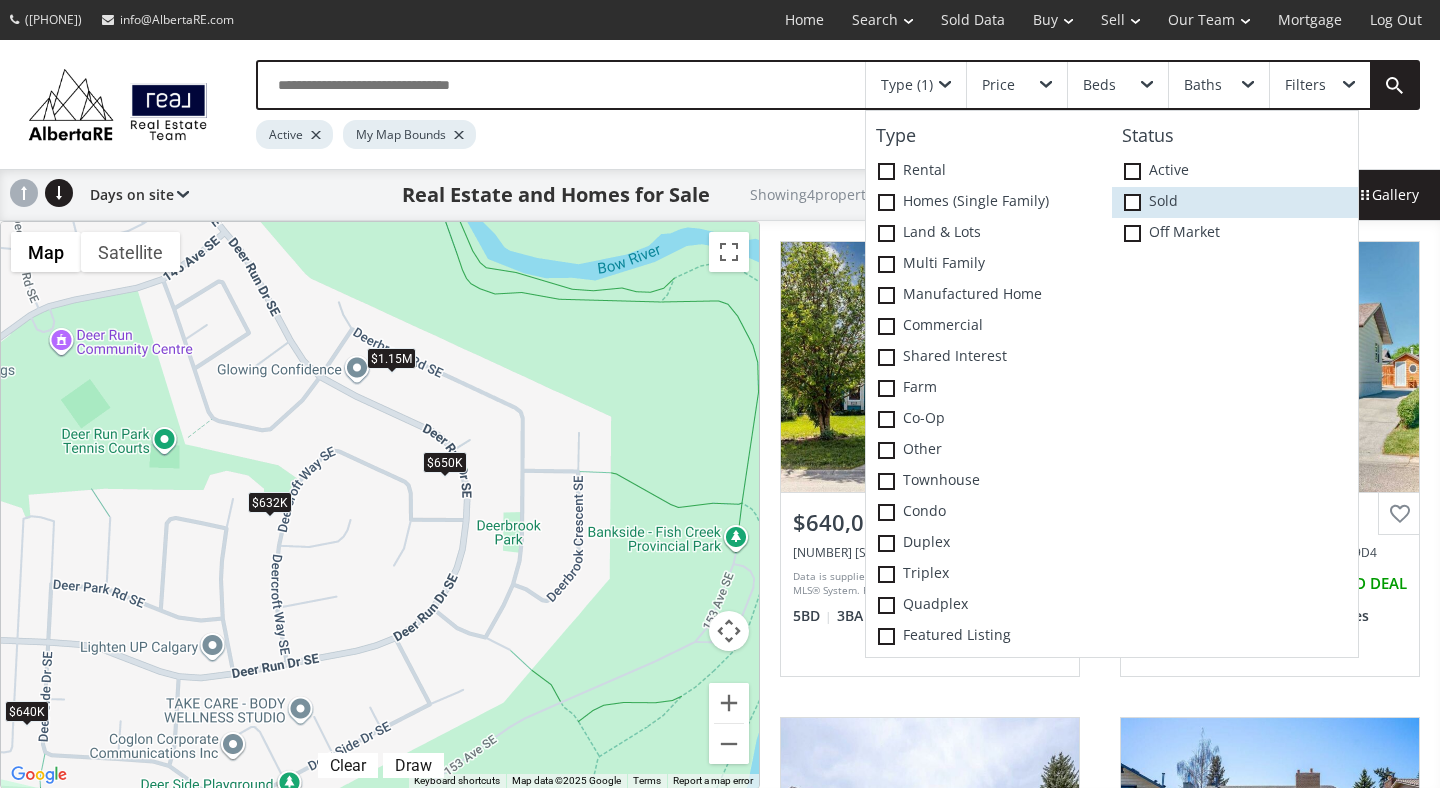 click on "Sold" at bounding box center (989, 171) 